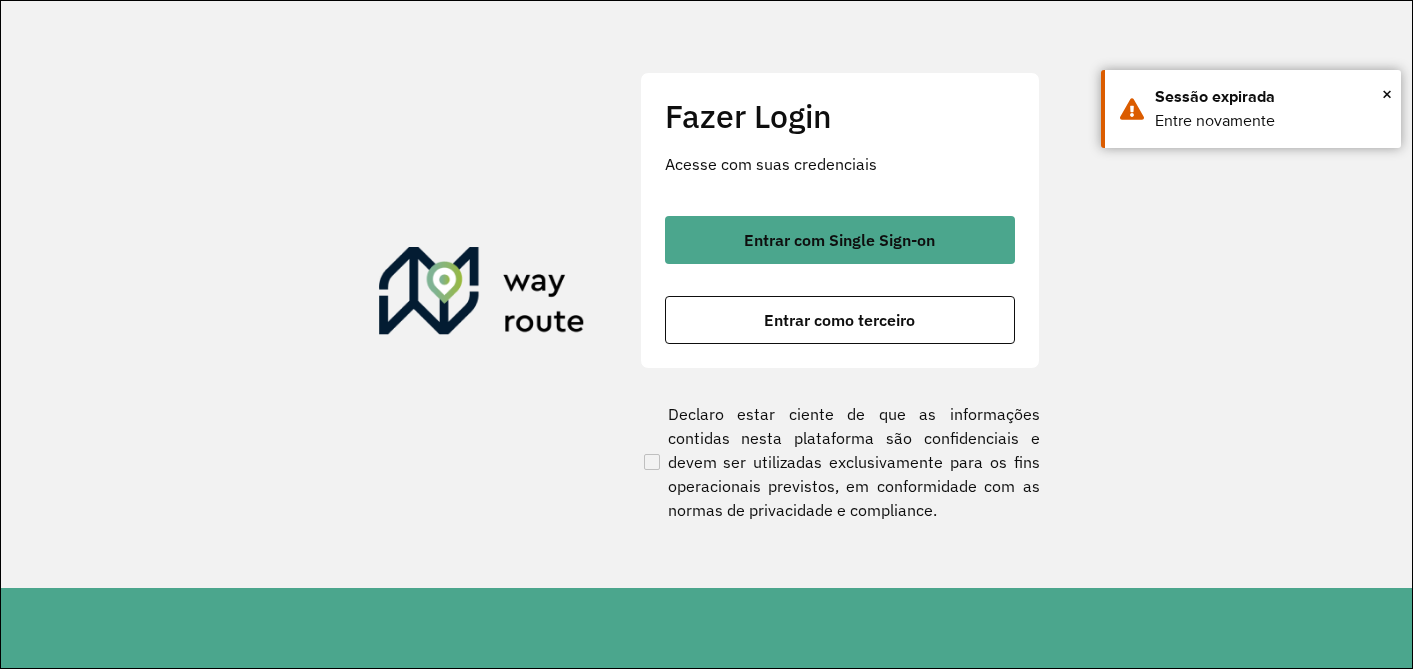 scroll, scrollTop: 0, scrollLeft: 0, axis: both 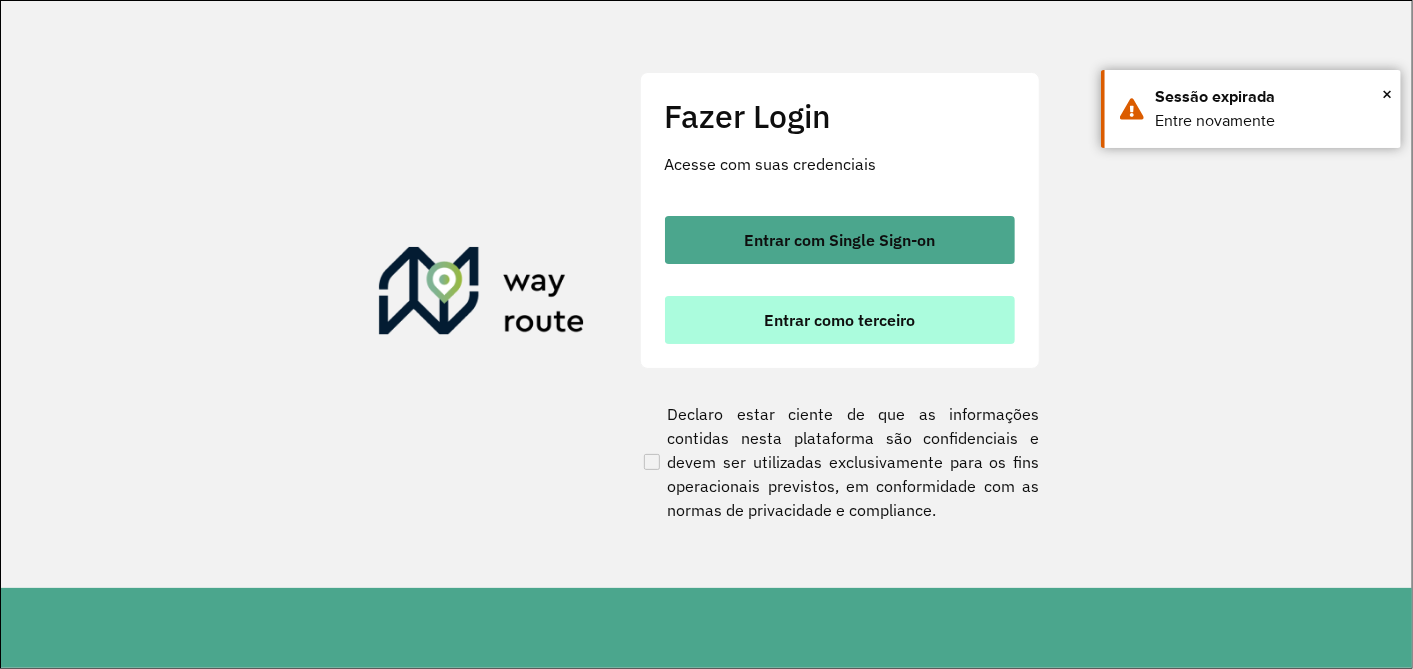 click on "Entrar como terceiro" at bounding box center [839, 320] 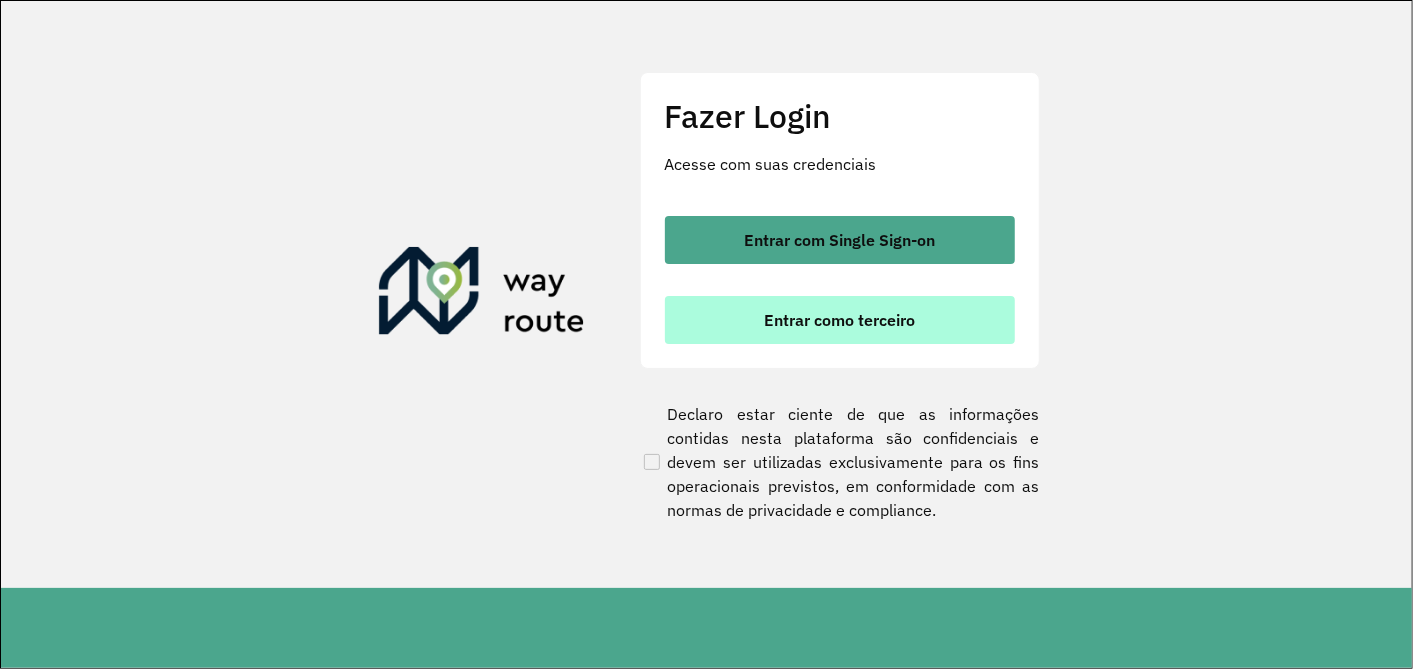 click on "Entrar como terceiro" at bounding box center (839, 320) 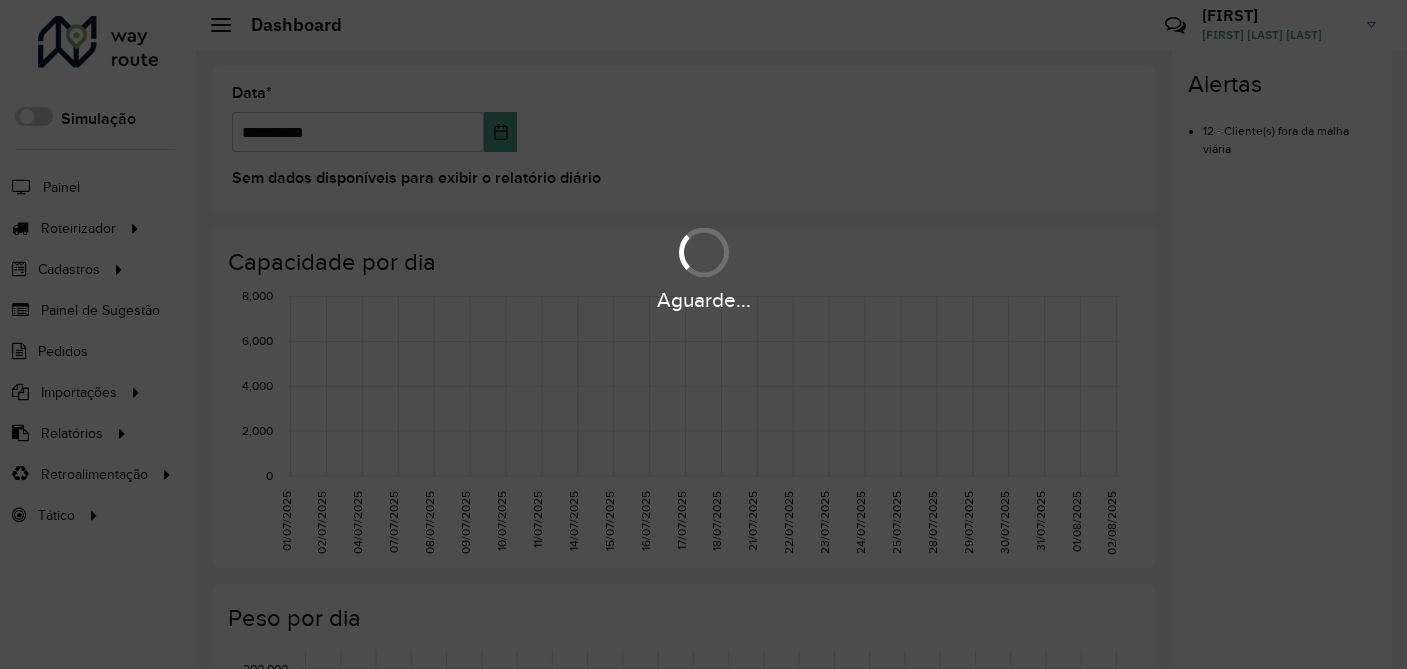 scroll, scrollTop: 0, scrollLeft: 0, axis: both 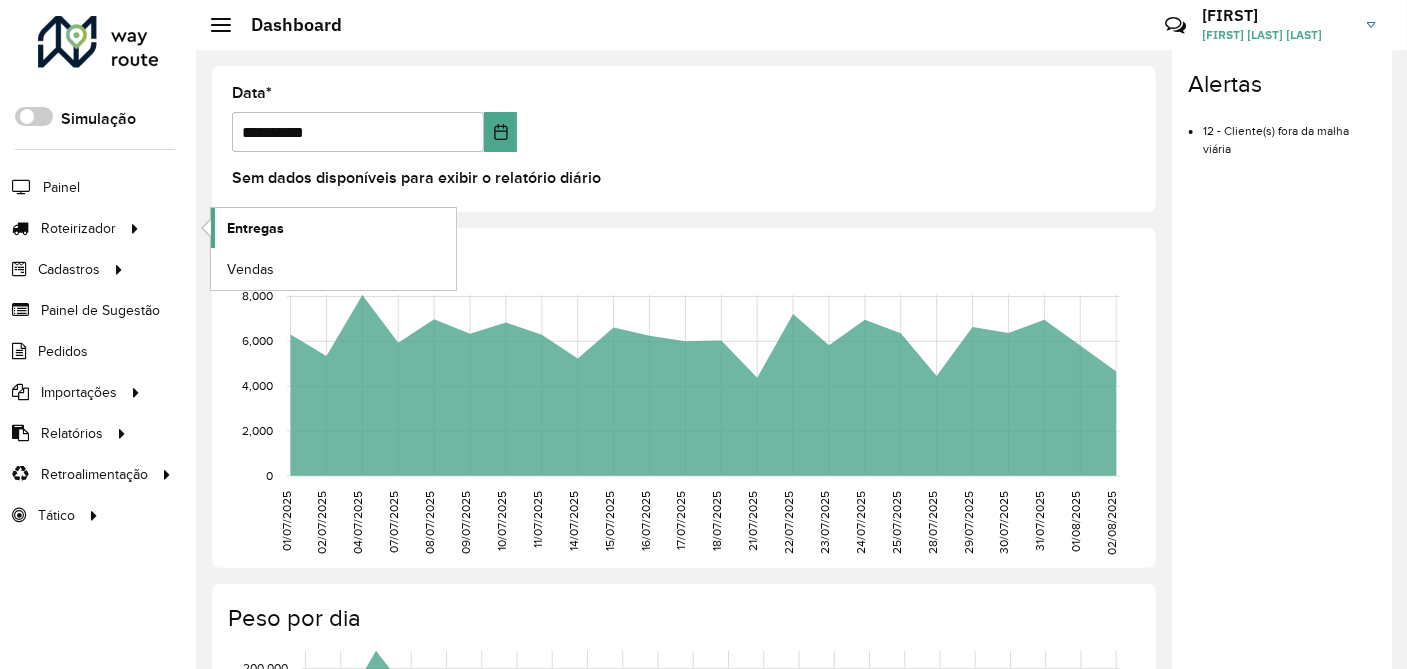 click on "Entregas" 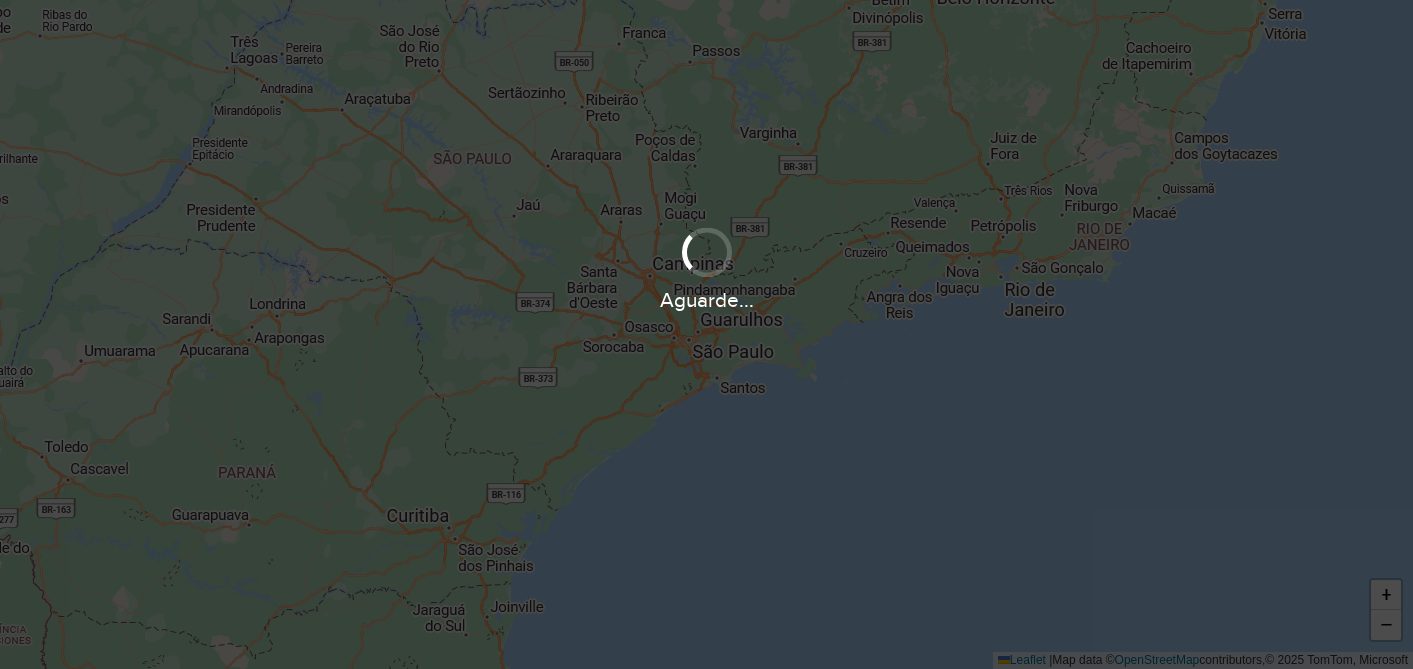 scroll, scrollTop: 0, scrollLeft: 0, axis: both 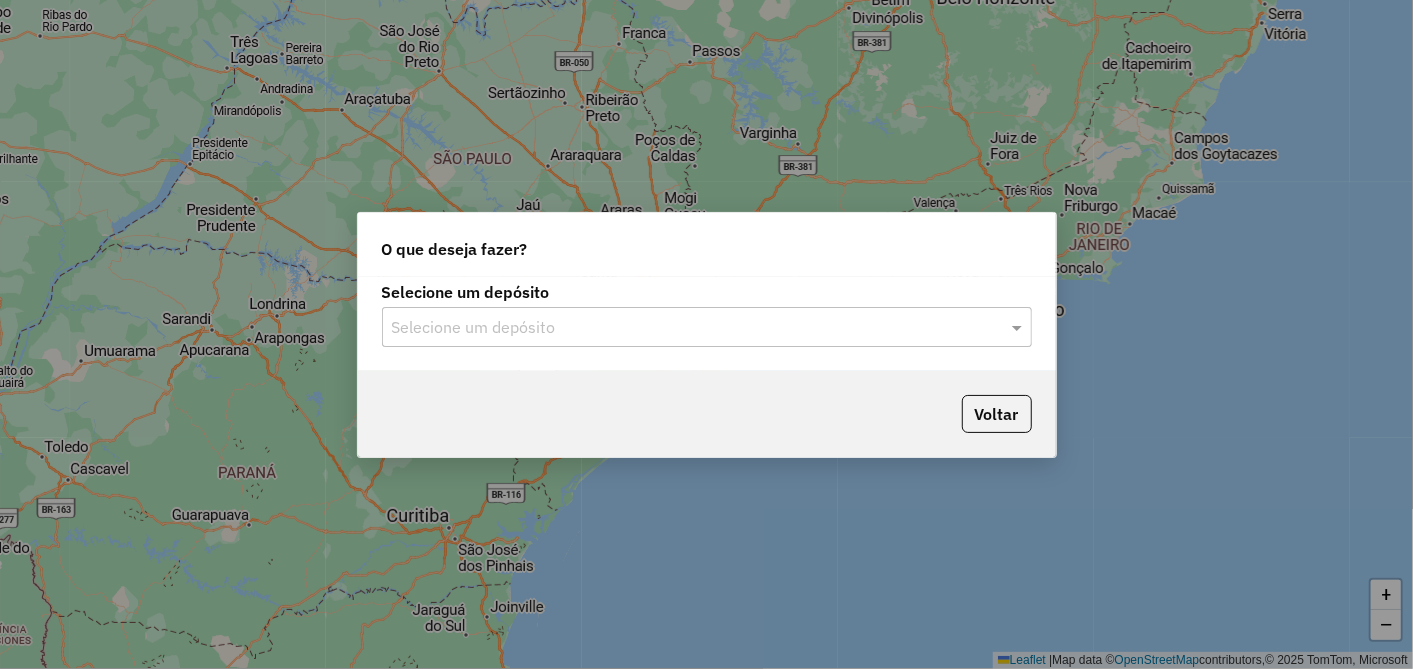 click on "Selecione um depósito" 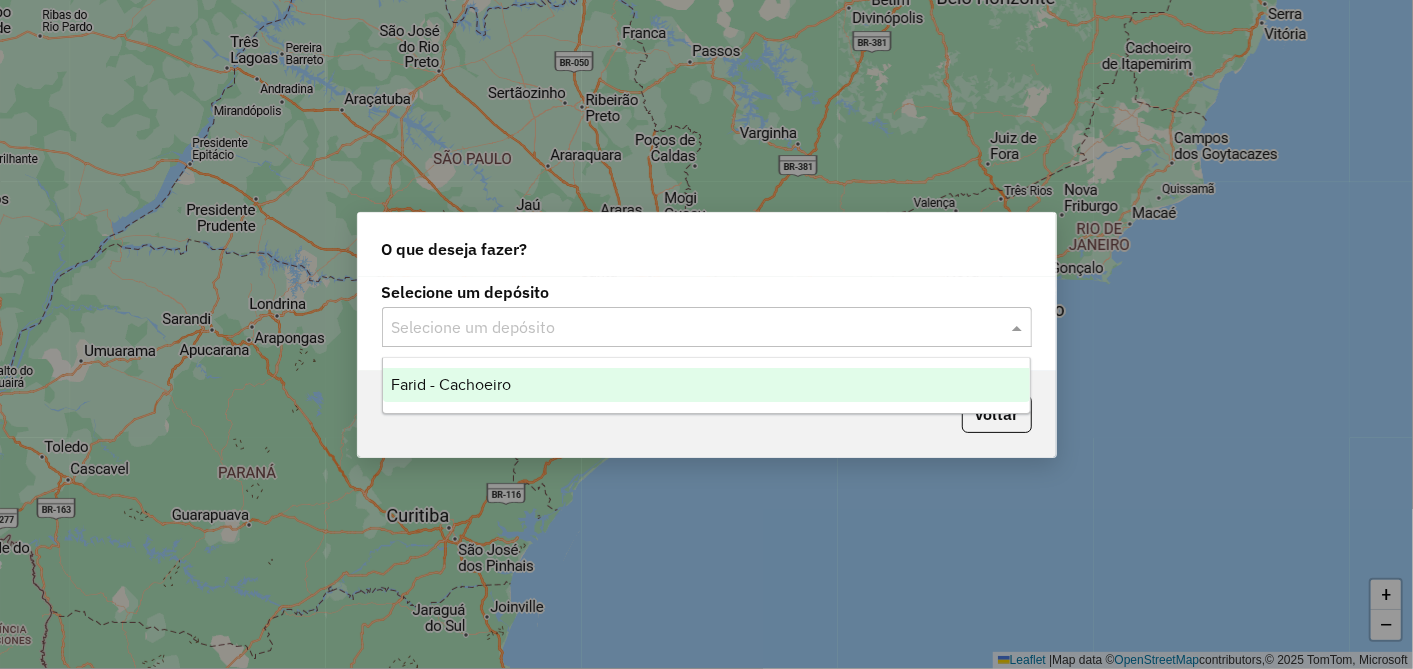 click on "Farid - Cachoeiro" at bounding box center (706, 385) 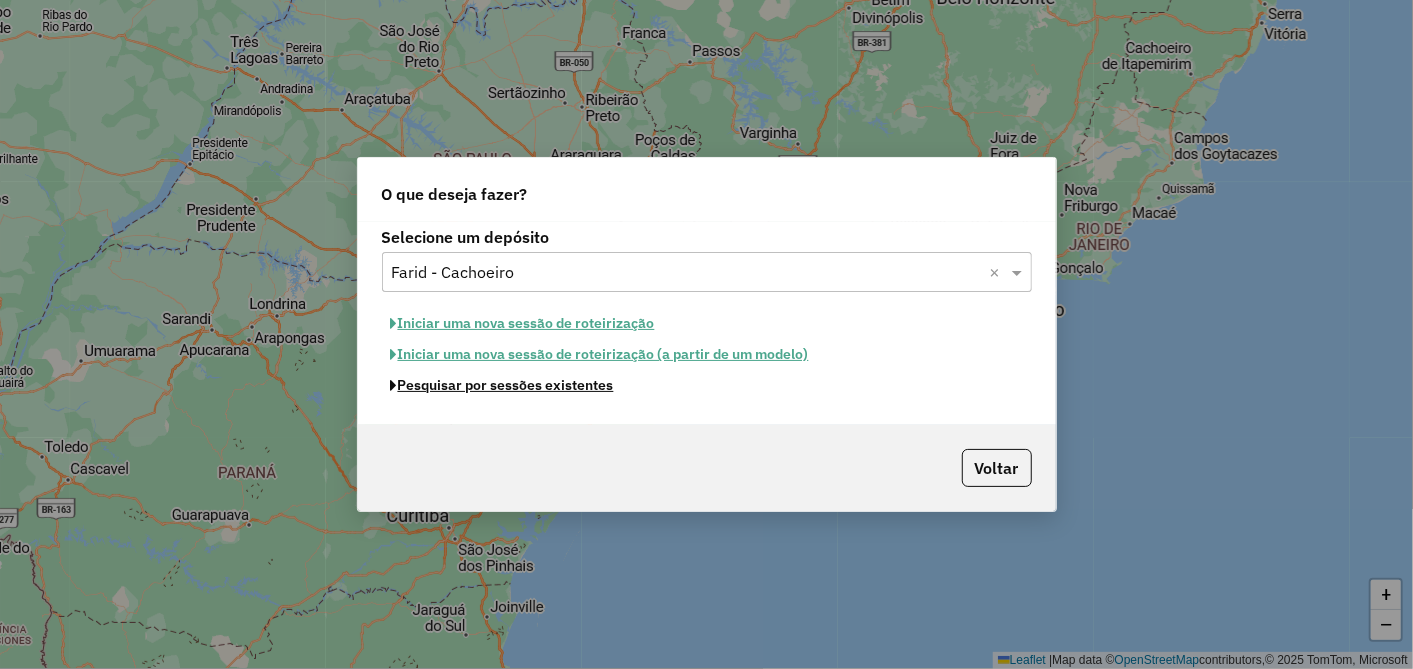 click on "Pesquisar por sessões existentes" 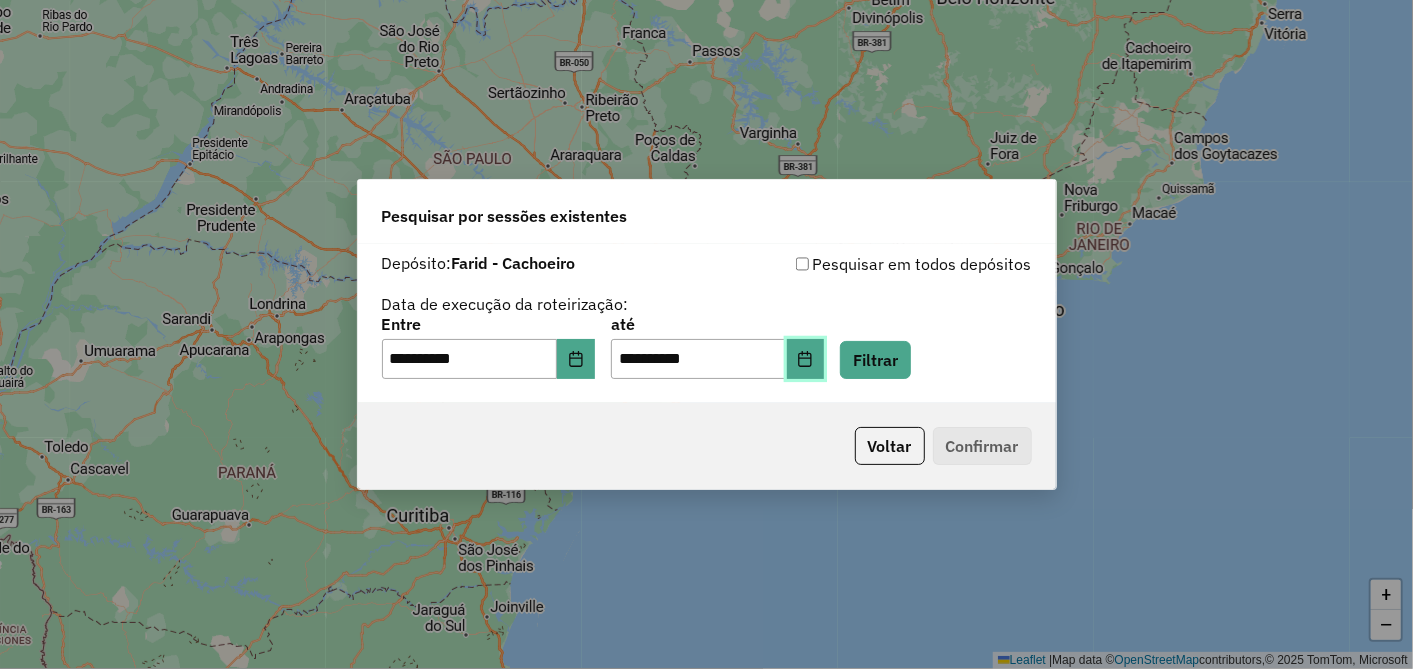 click 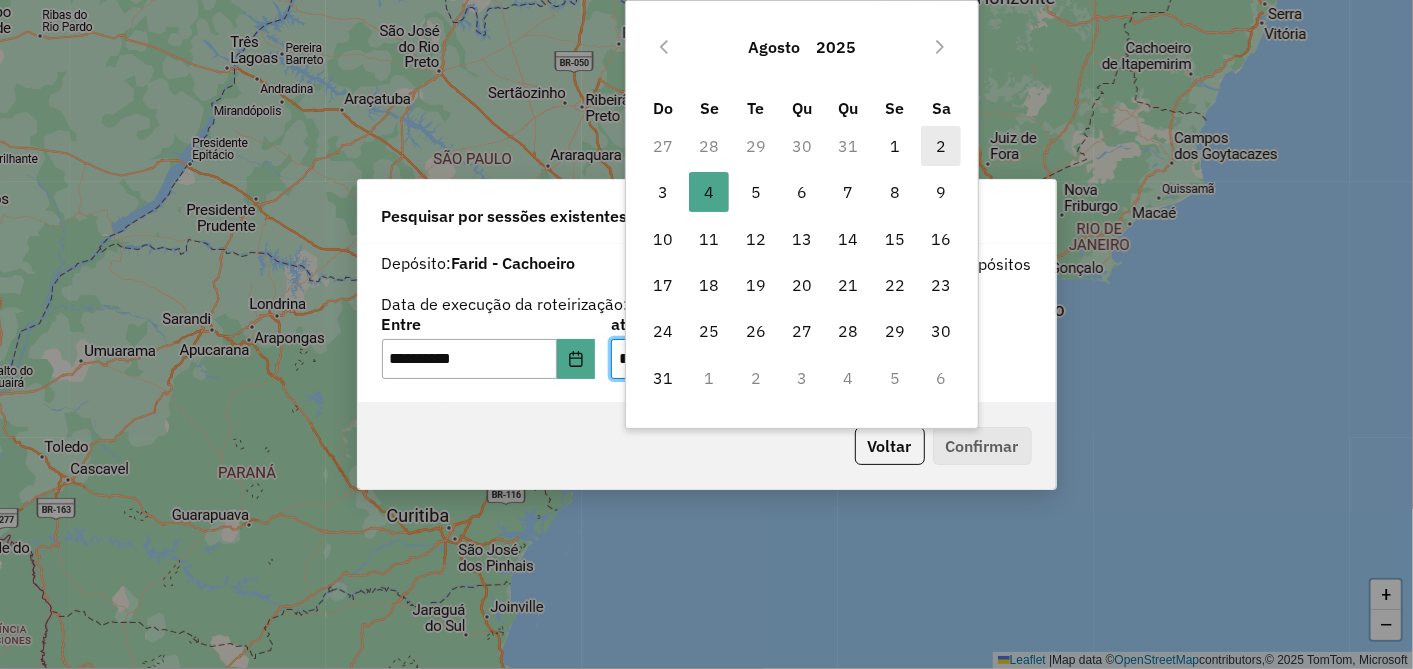 click on "2" at bounding box center (941, 146) 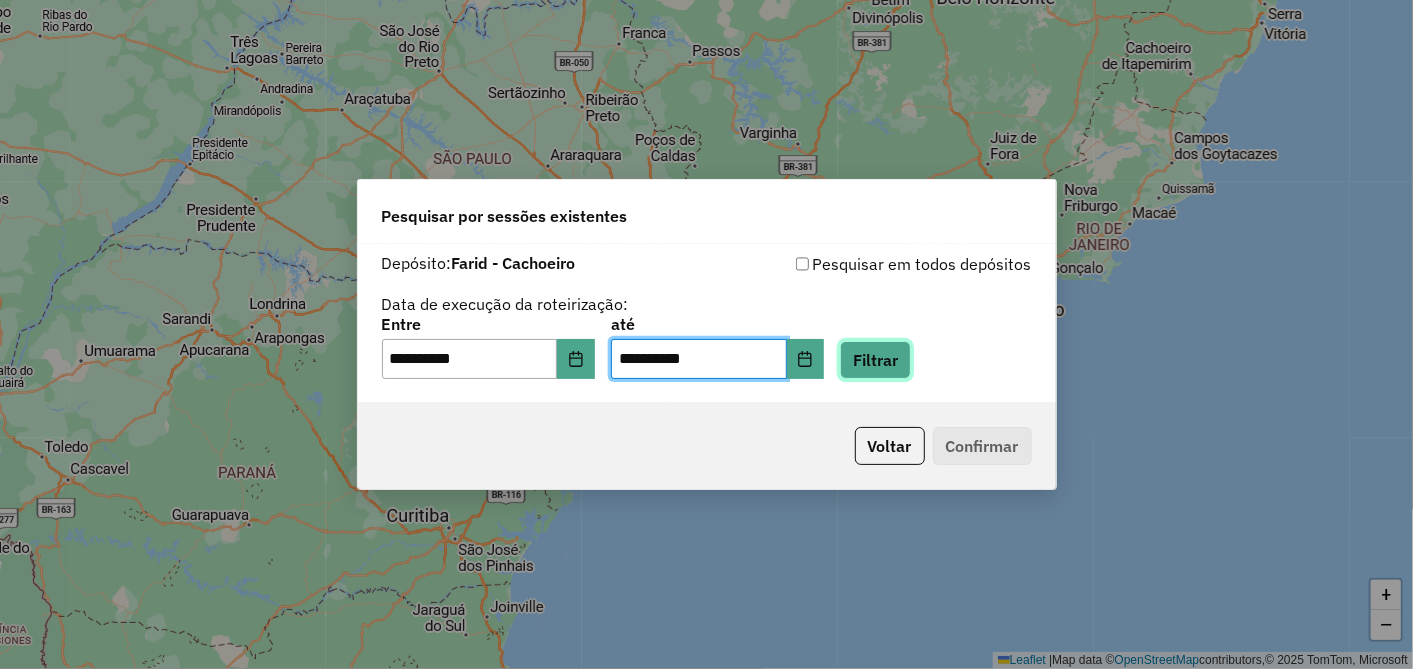 click on "Filtrar" 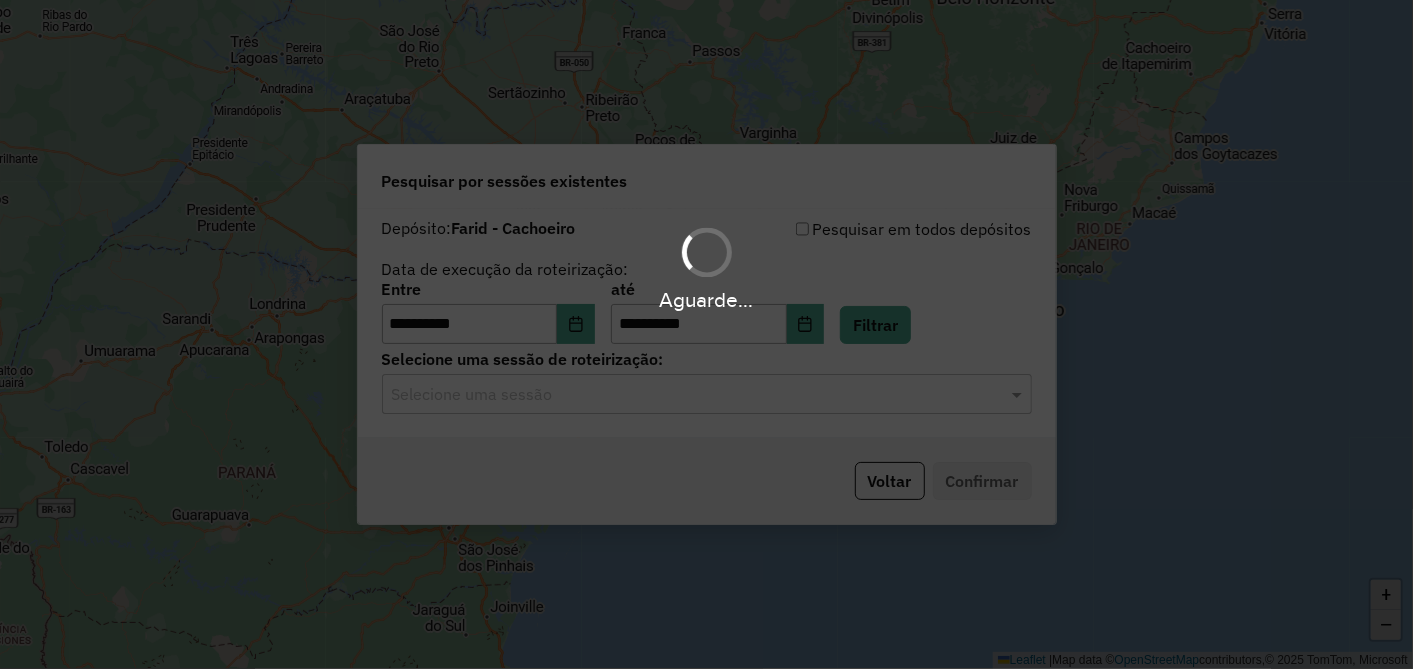 click on "Aguarde..." at bounding box center [706, 334] 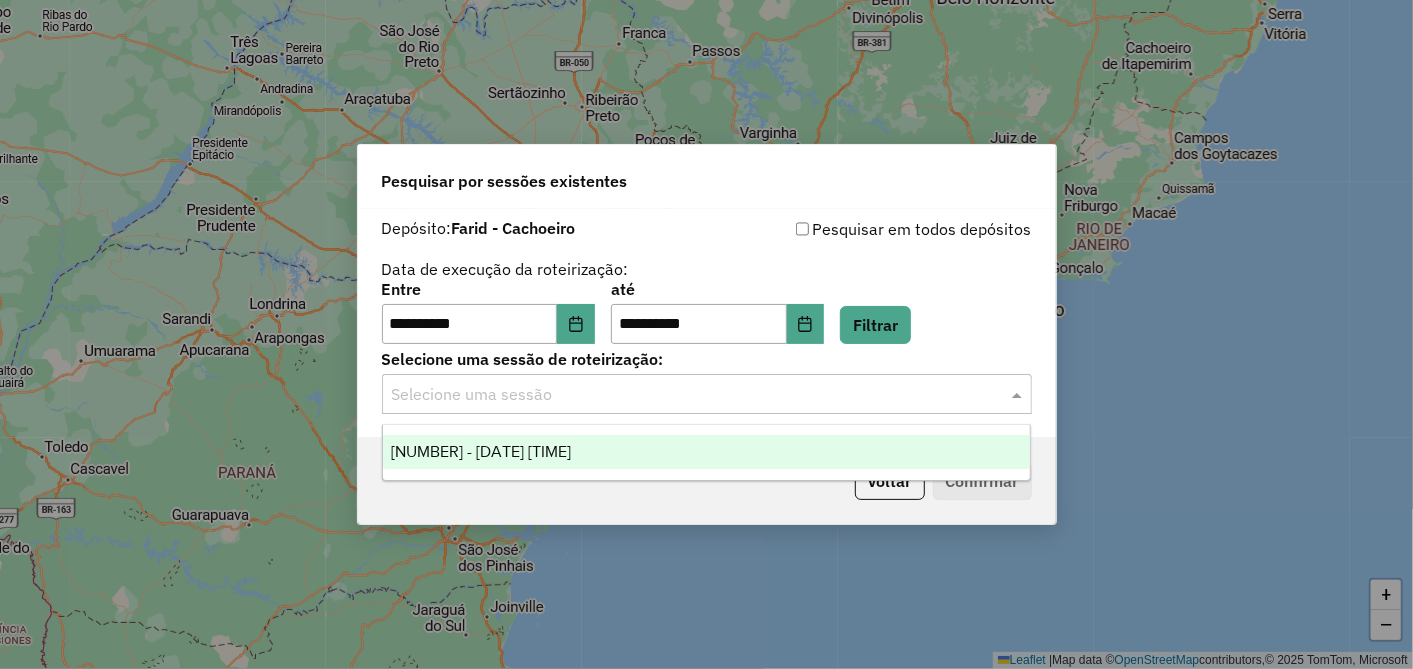 click on "973901 - 02/08/2025 17:52" at bounding box center (706, 452) 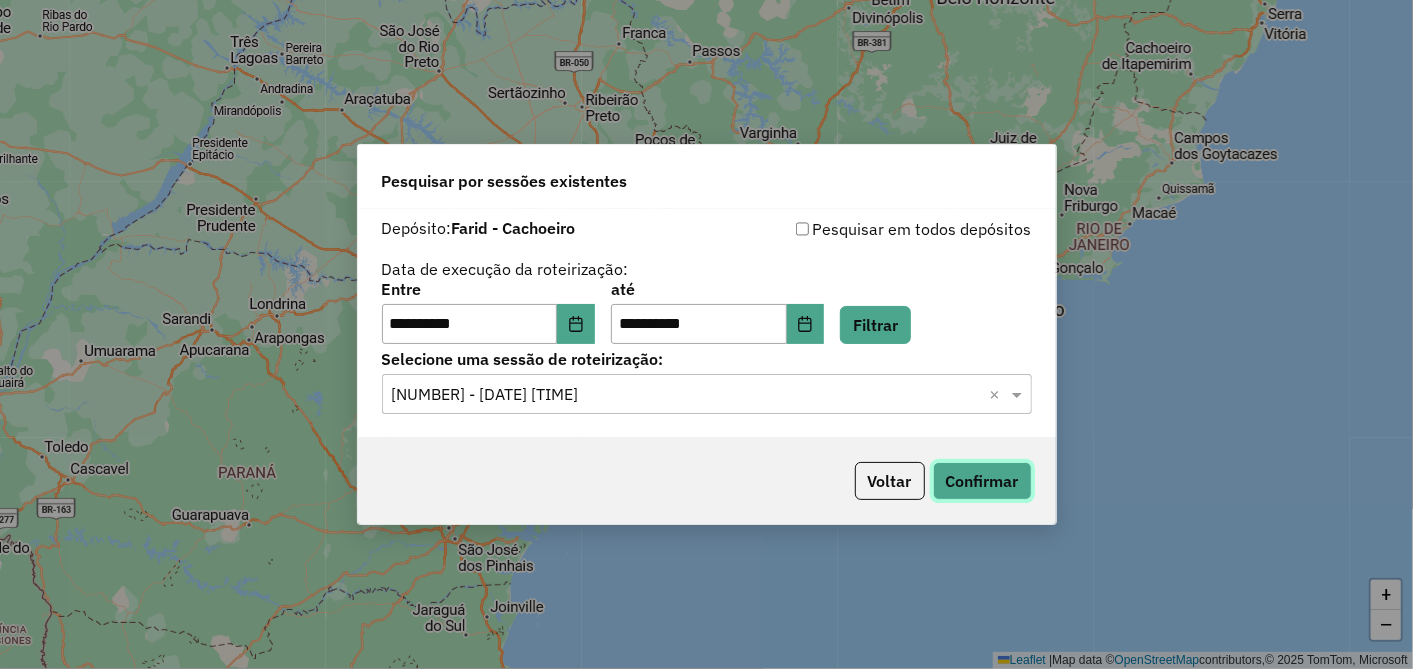 click on "Confirmar" 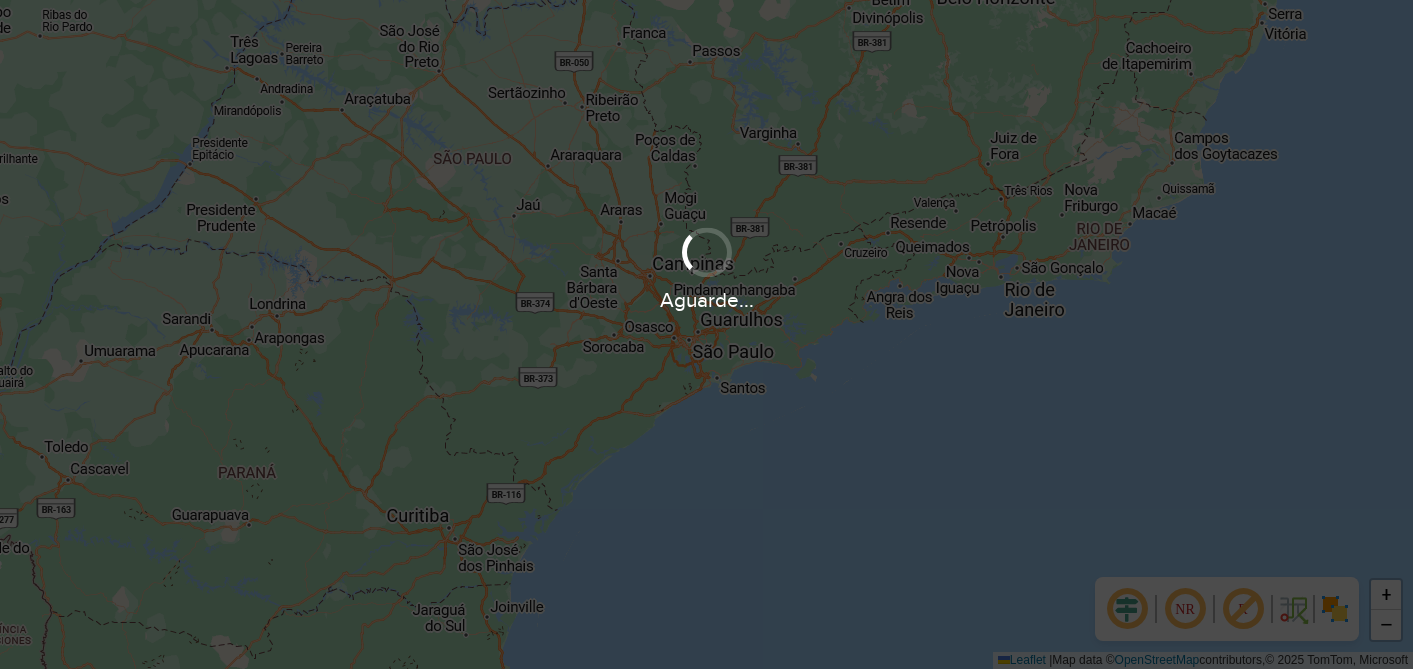 scroll, scrollTop: 0, scrollLeft: 0, axis: both 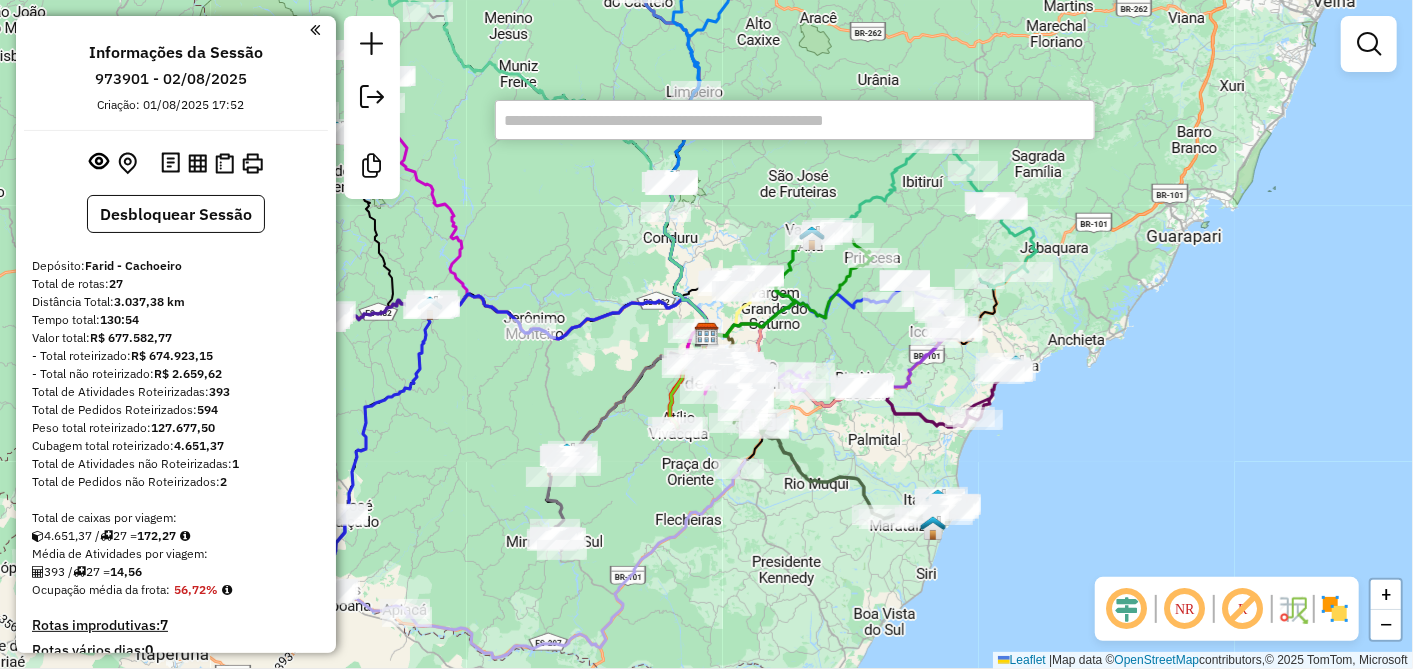 paste on "*****" 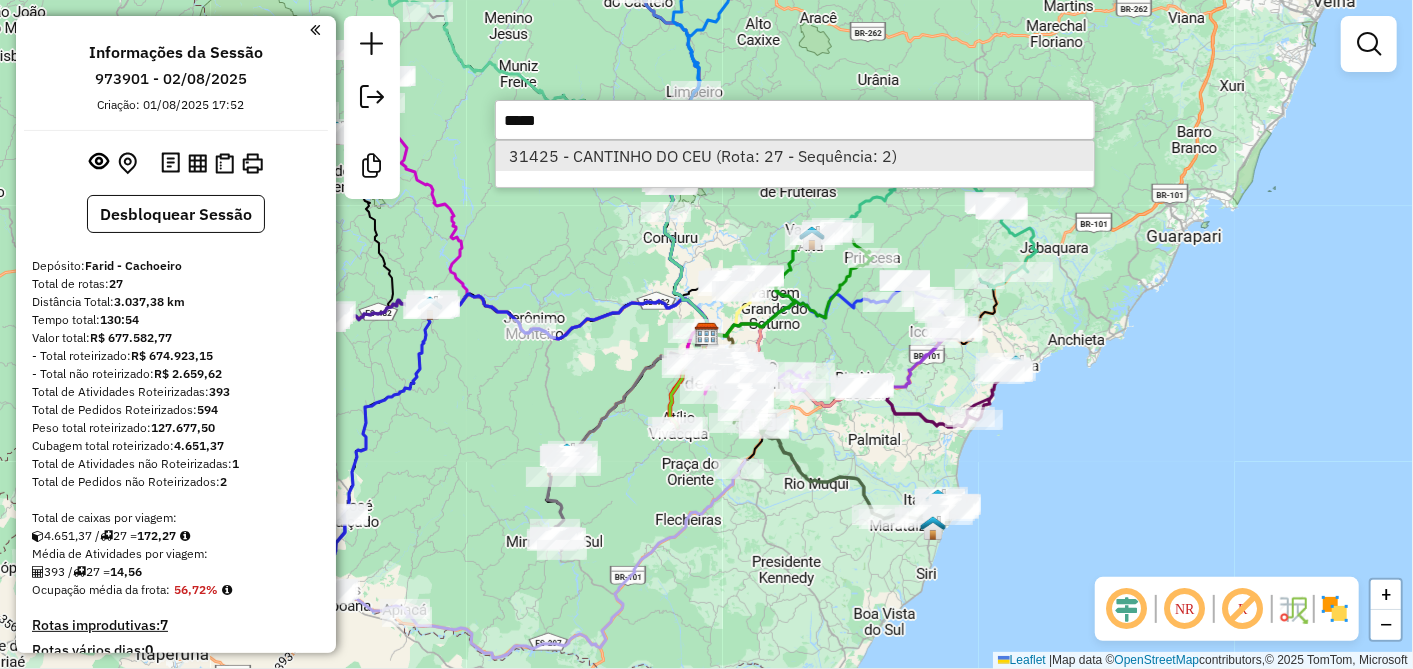 type on "*****" 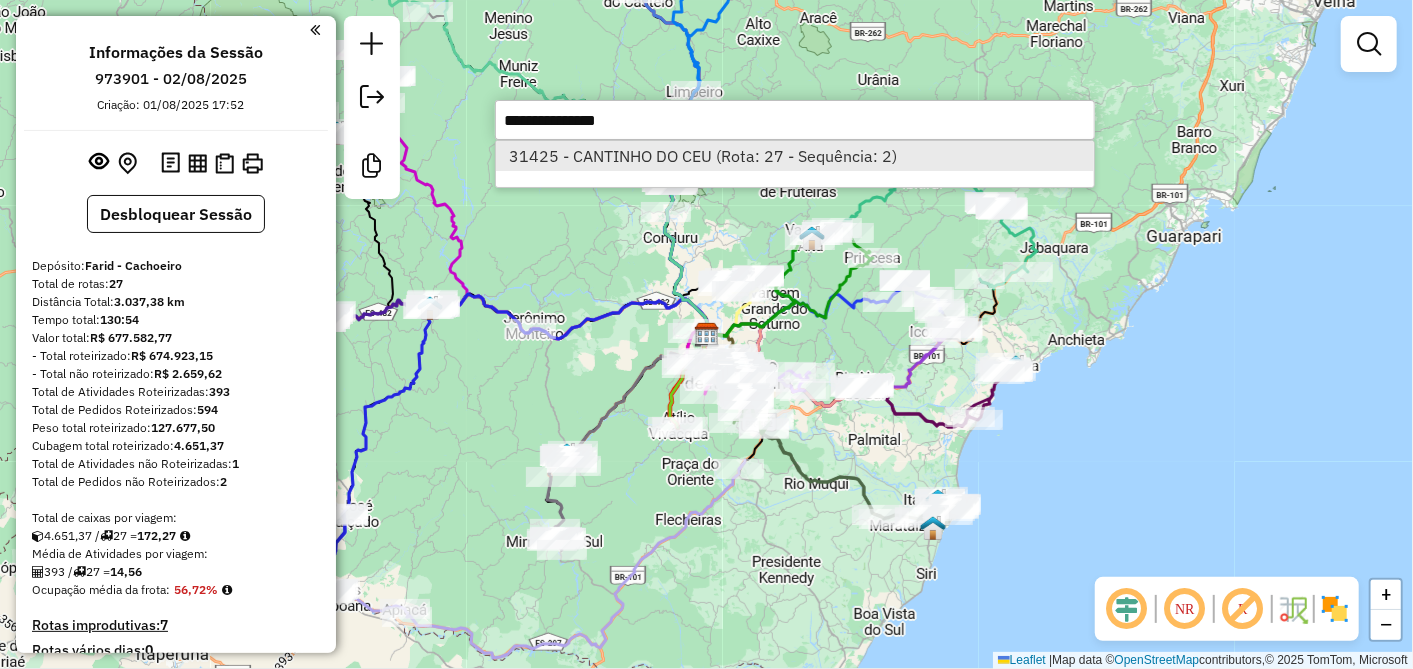 select on "**********" 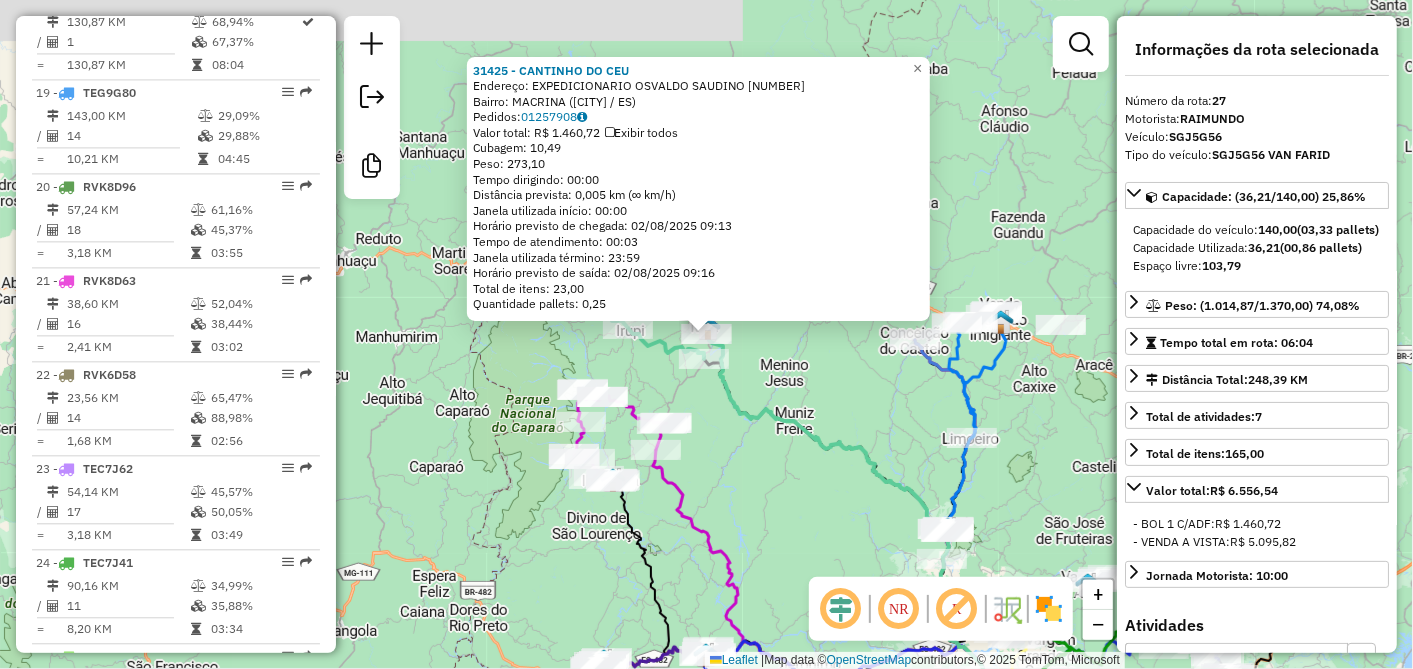 scroll, scrollTop: 3026, scrollLeft: 0, axis: vertical 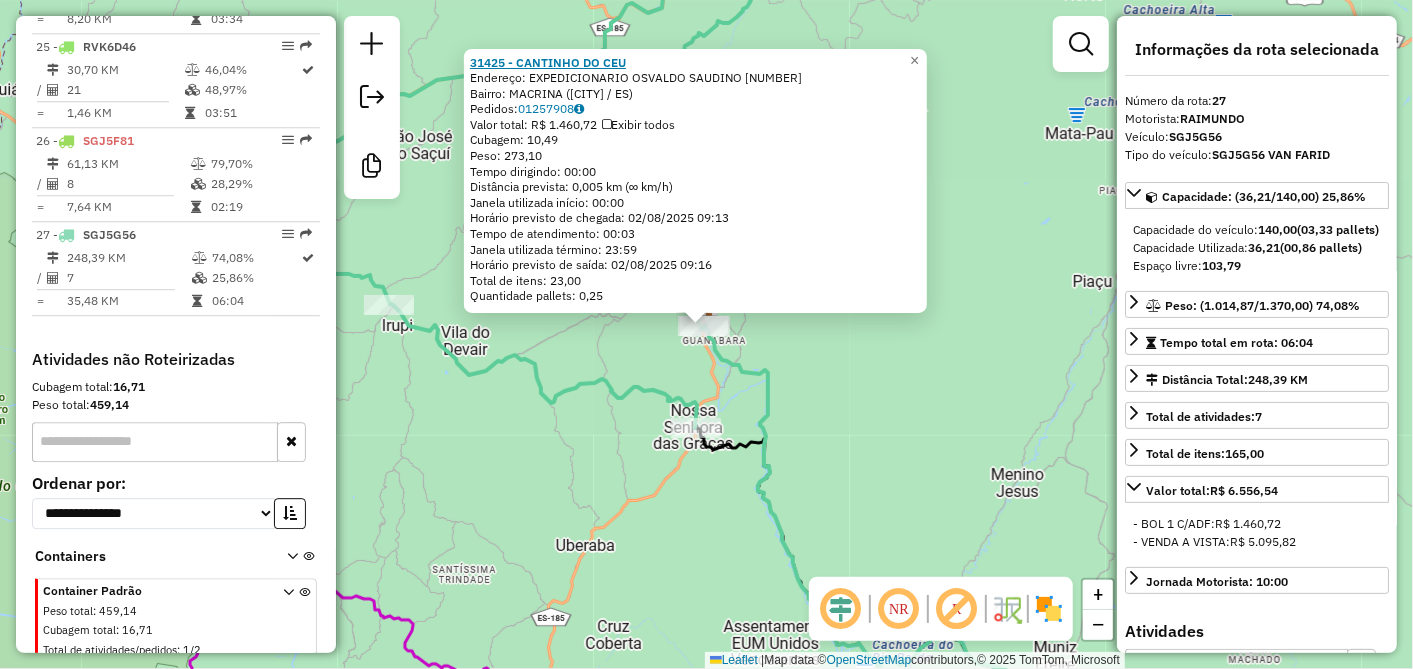 click on "31425 - CANTINHO DO CEU" 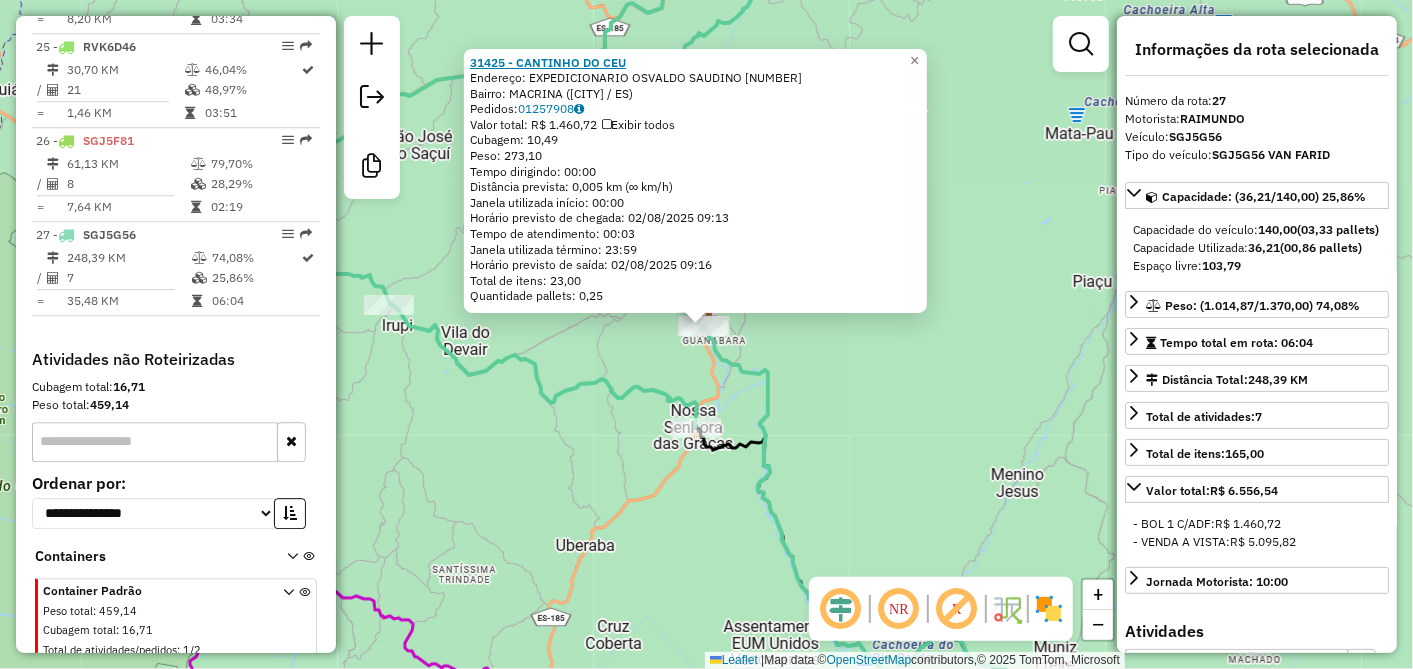 click on "31425 - CANTINHO DO CEU" 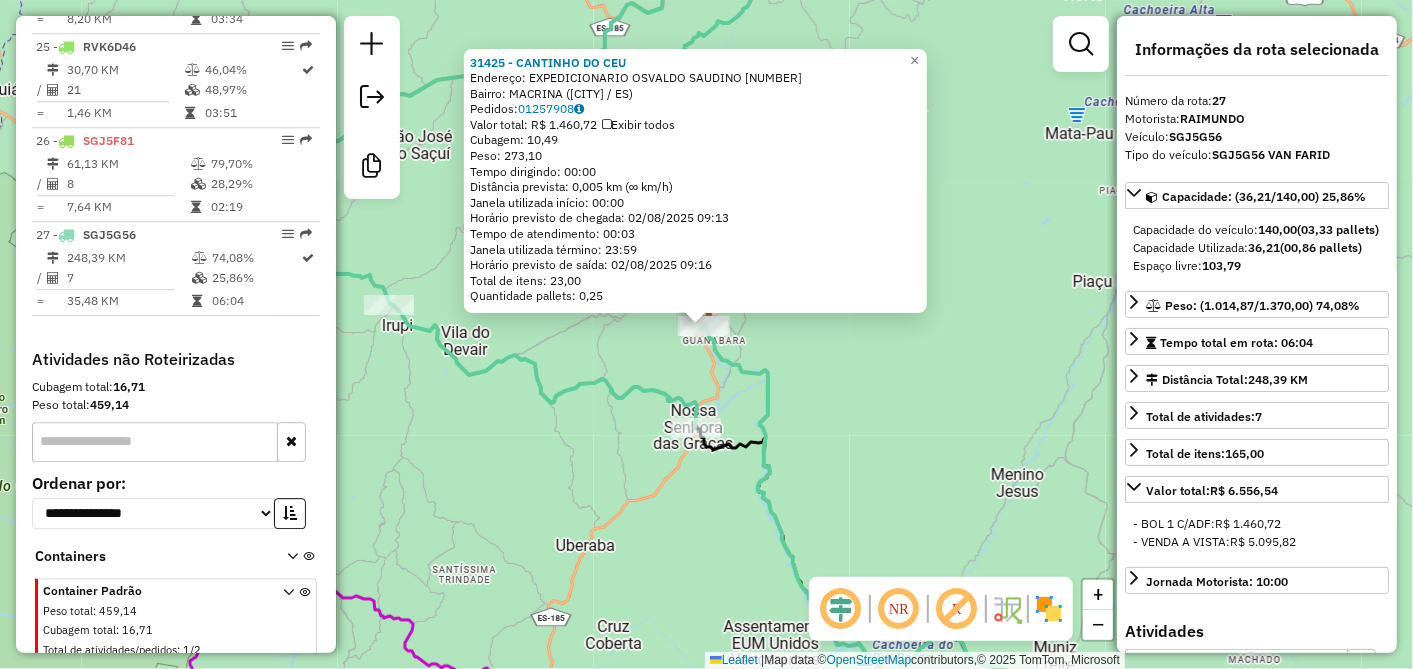 click on "31425 - CANTINHO DO CEU  Endereço:  EXPEDICIONARIO OSVALDO SAUDINO 585   Bairro: MACRINA (ALFREDO CHAVES / ES)   Pedidos:  01257908   Valor total: R$ 1.460,72   Exibir todos   Cubagem: 10,49  Peso: 273,10  Tempo dirigindo: 00:00   Distância prevista: 0,005 km (∞ km/h)   Janela utilizada início: 00:00   Horário previsto de chegada: 02/08/2025 09:13   Tempo de atendimento: 00:03   Janela utilizada término: 23:59   Horário previsto de saída: 02/08/2025 09:16   Total de itens: 23,00   Quantidade pallets: 0,25  × Janela de atendimento Grade de atendimento Capacidade Transportadoras Veículos Cliente Pedidos  Rotas Selecione os dias de semana para filtrar as janelas de atendimento  Seg   Ter   Qua   Qui   Sex   Sáb   Dom  Informe o período da janela de atendimento: De: Até:  Filtrar exatamente a janela do cliente  Considerar janela de atendimento padrão  Selecione os dias de semana para filtrar as grades de atendimento  Seg   Ter   Qua   Qui   Sex   Sáb   Dom   Peso mínimo:   Peso máximo:   De:  +" 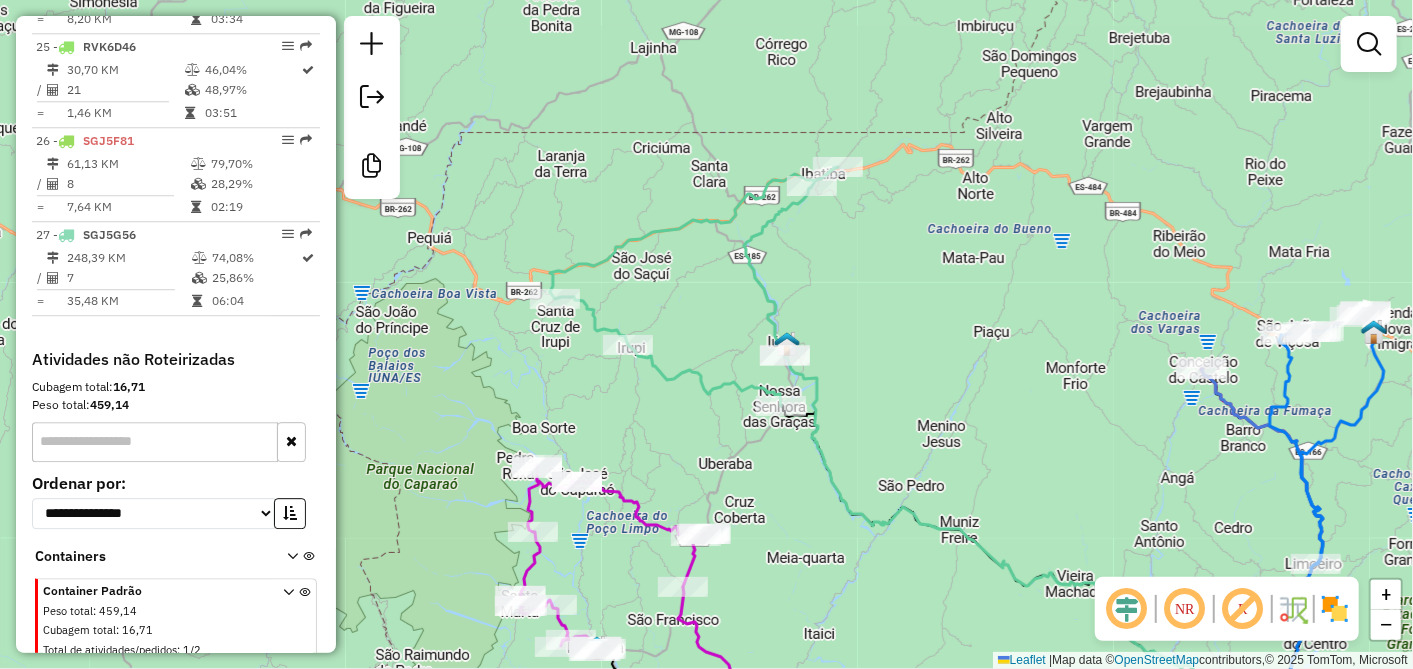 click 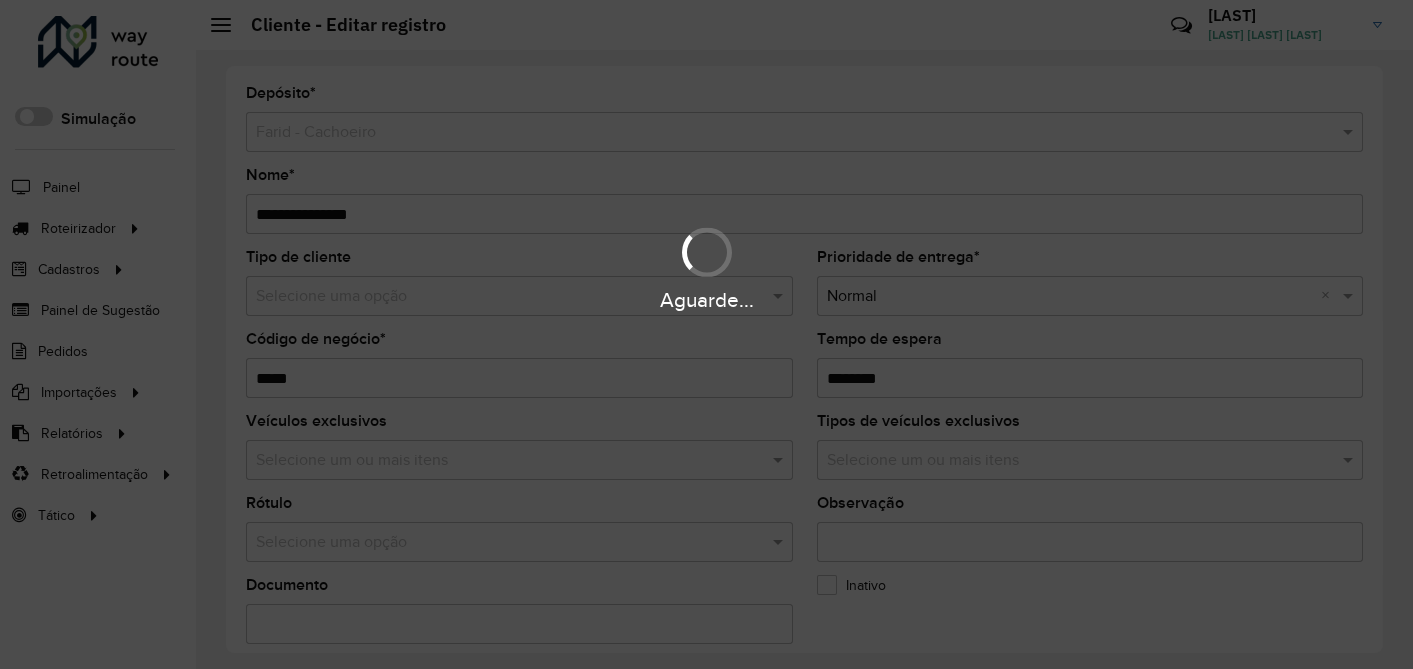 scroll, scrollTop: 0, scrollLeft: 0, axis: both 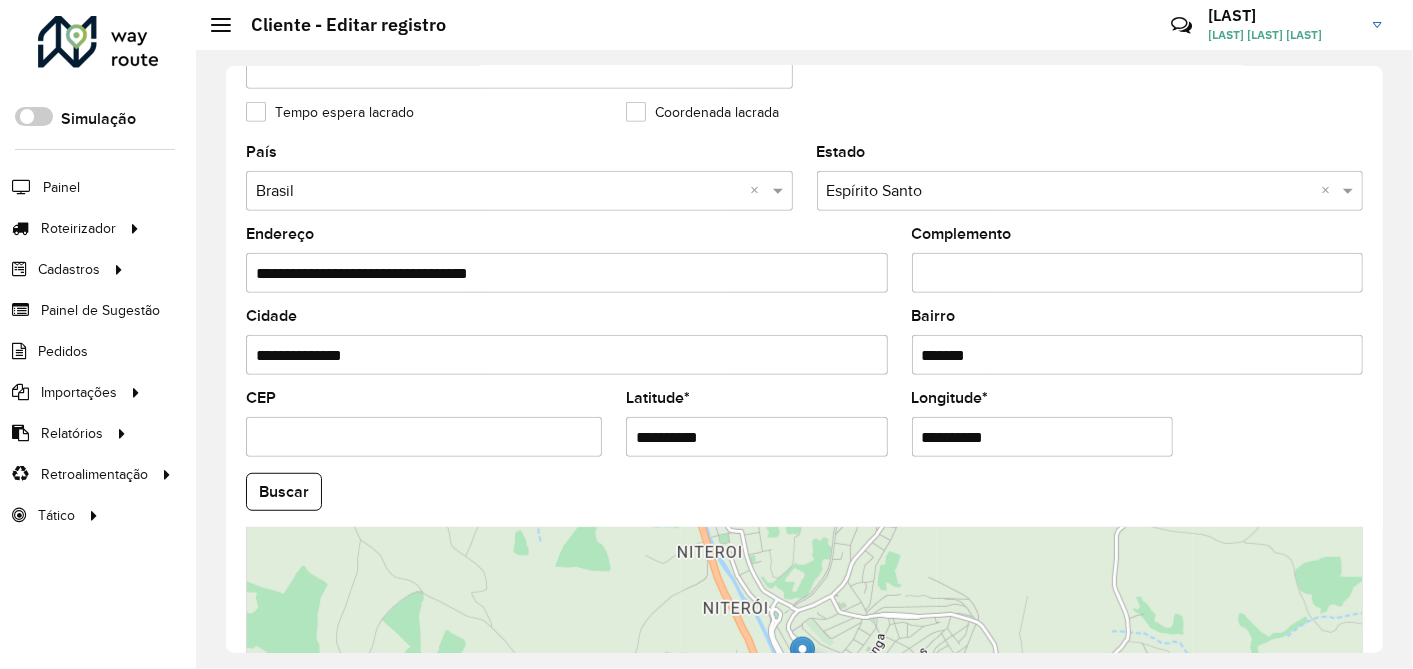 drag, startPoint x: 756, startPoint y: 421, endPoint x: 345, endPoint y: 397, distance: 411.70013 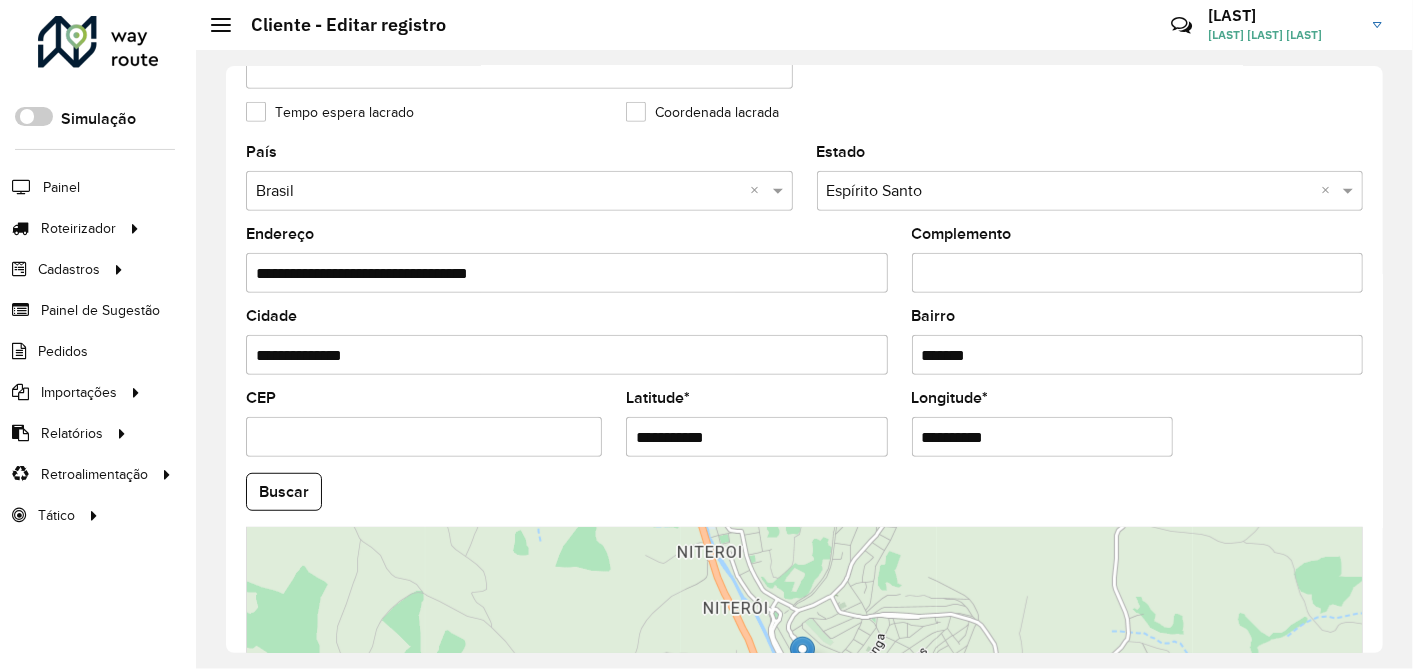 type on "**********" 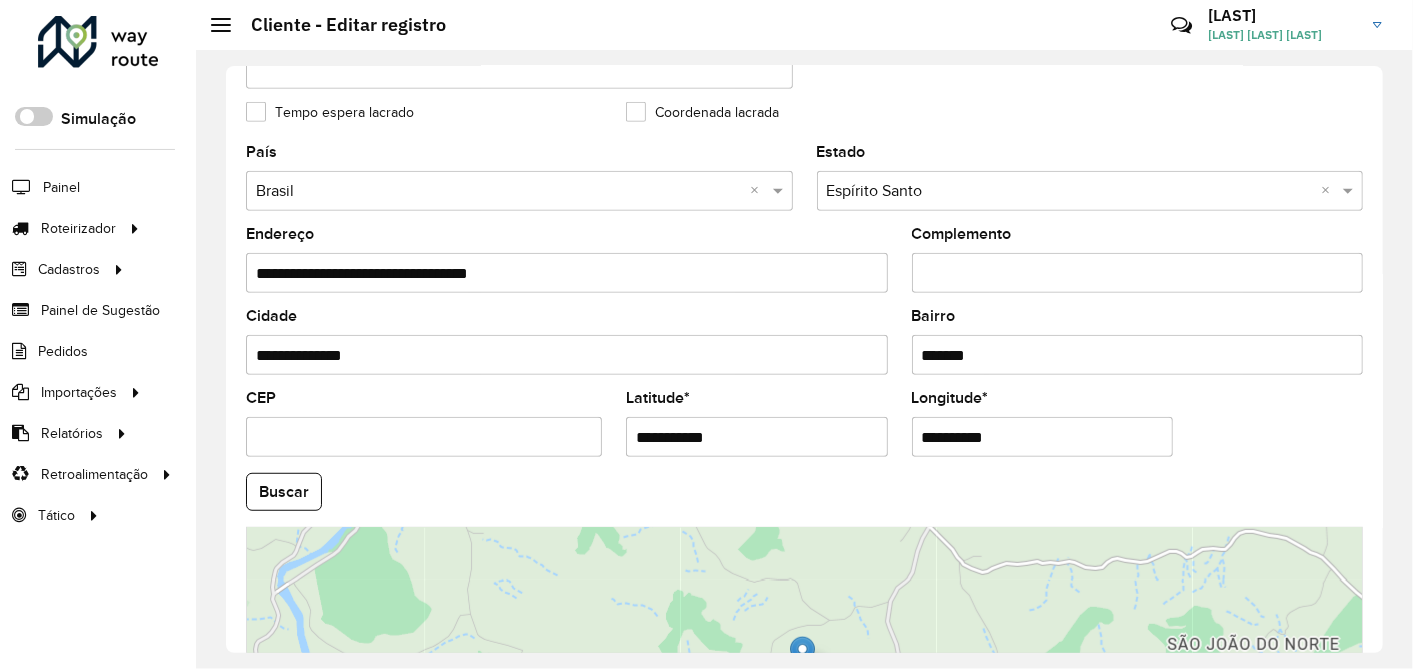 drag, startPoint x: 1082, startPoint y: 437, endPoint x: 668, endPoint y: 437, distance: 414 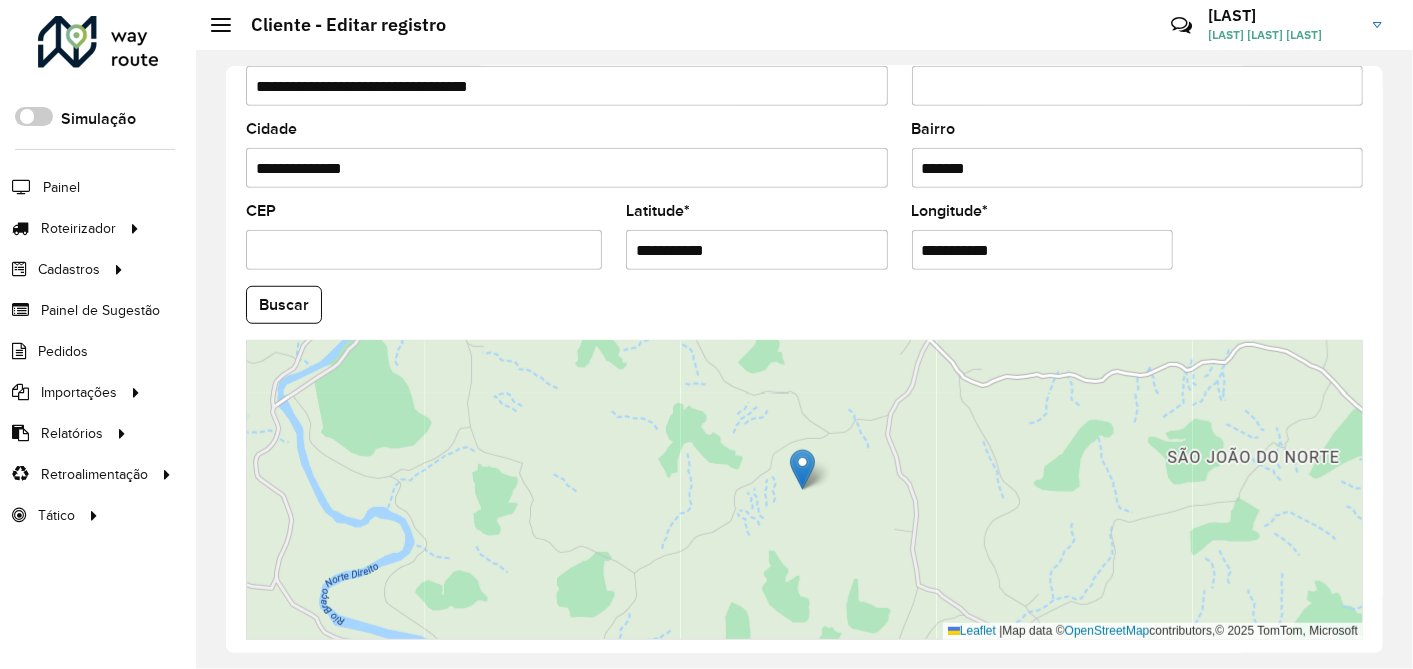 scroll, scrollTop: 706, scrollLeft: 0, axis: vertical 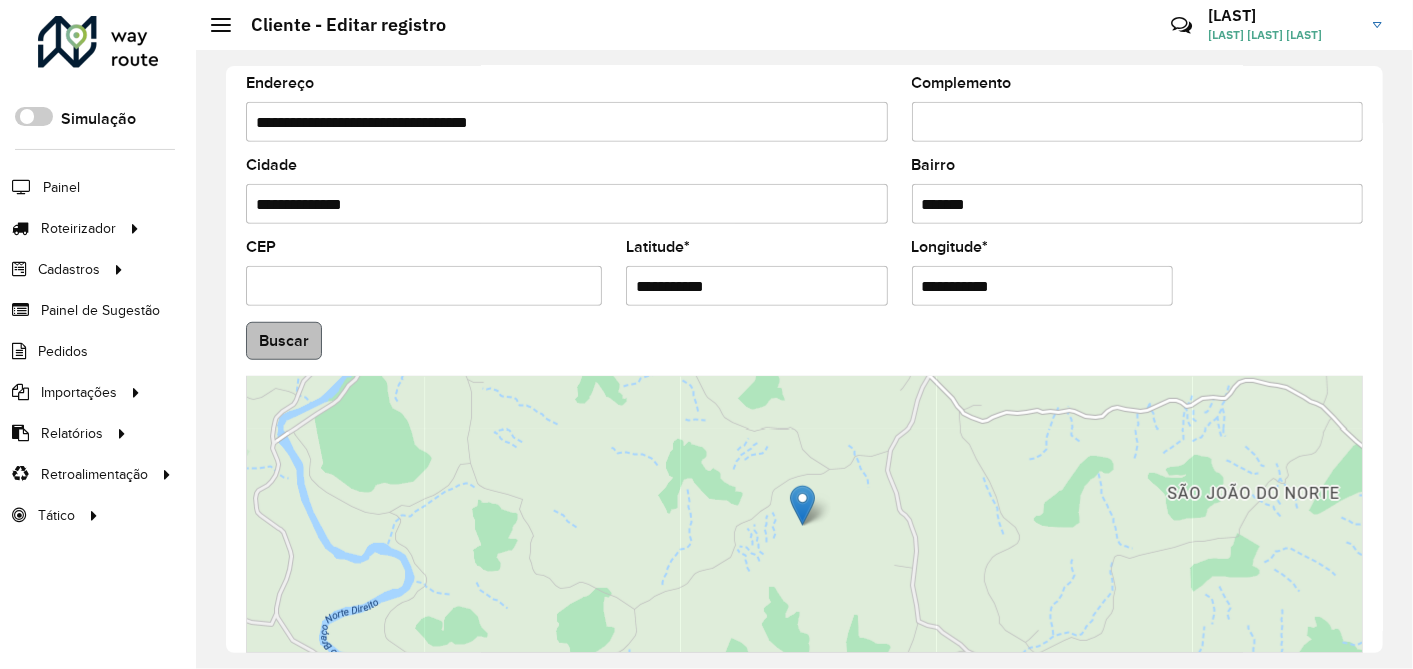 type on "**********" 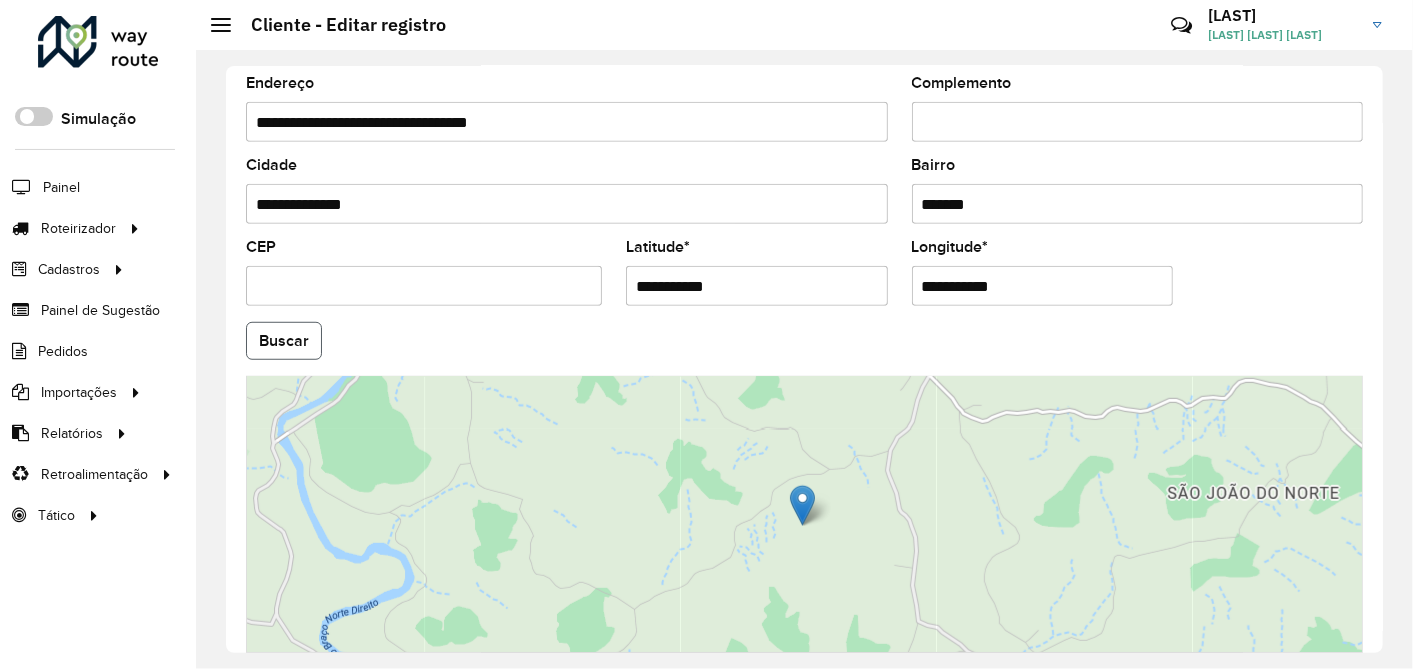 click on "Aguarde...  Pop-up bloqueado!  Seu navegador bloqueou automáticamente a abertura de uma nova janela.   Acesse as configurações e adicione o endereço do sistema a lista de permissão.   Fechar  Roteirizador AmbevTech Simulação Painel Roteirizador Entregas Vendas Cadastros Checkpoint Classificações de venda Cliente Consulta de setores Depósito Disponibilidade de veículos Fator tipo de produto Gabarito planner Grupo Rota Fator Tipo Produto Grupo de rotas exclusiva Grupo de setores Layout integração Modelo Parada Pedágio Perfil de Vendedor Ponto de apoio FAD Produto Restrição de Atendimento Planner Rodízio de placa Rota exclusiva FAD Rótulo Setor Setor Planner Tipo de cliente Tipo de veículo Tipo de veículo RN Transportadora Vendedor Veículo Painel de Sugestão Pedidos Importações Classificação e volume de venda Clientes Fator tipo produto Gabarito planner Grade de atendimento Janela de atendimento Localização Pedidos Restrição de Atendimento Planner Tempo de espera Vendedor Veículos" at bounding box center (706, 334) 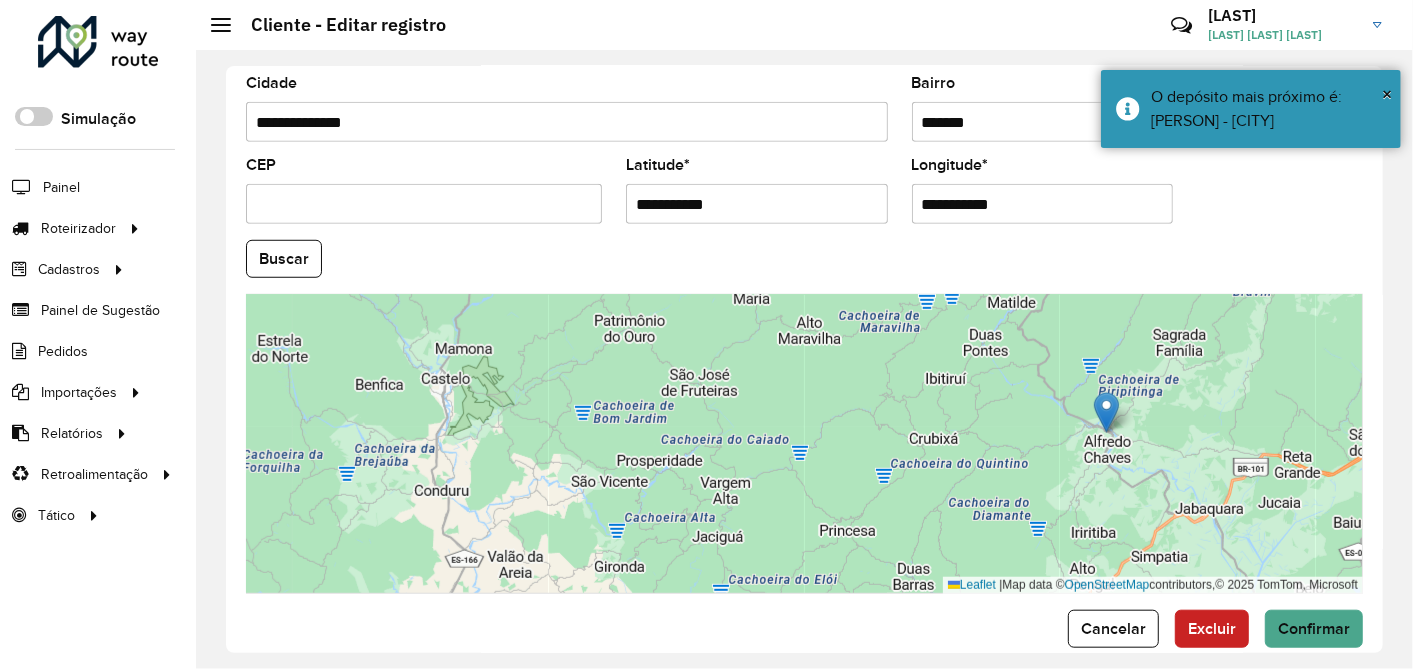 scroll, scrollTop: 817, scrollLeft: 0, axis: vertical 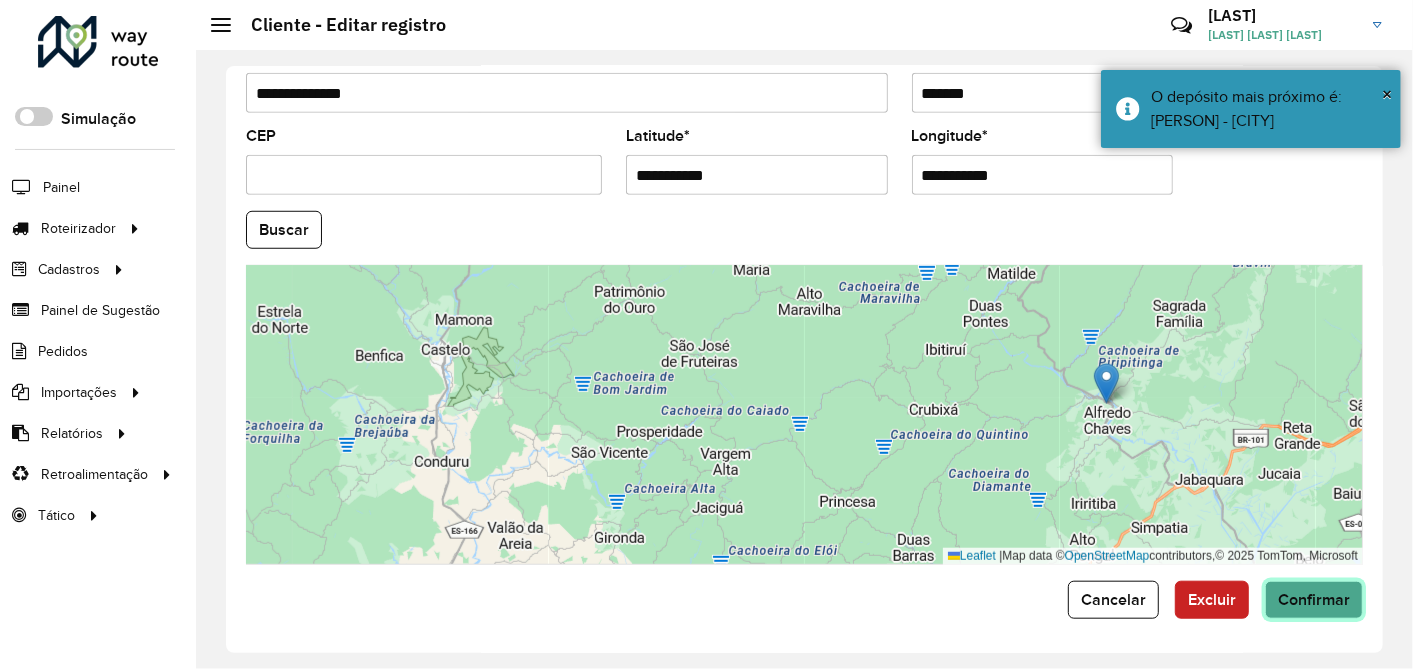 click on "Confirmar" 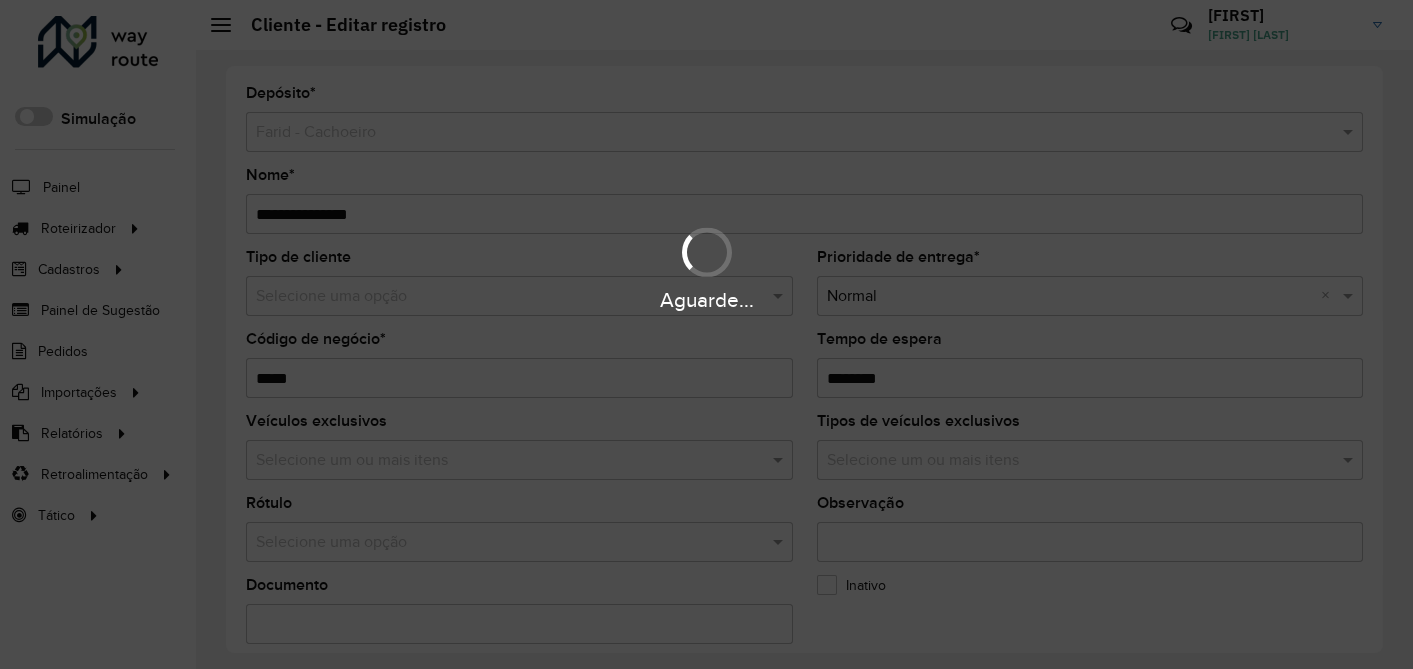 scroll, scrollTop: 0, scrollLeft: 0, axis: both 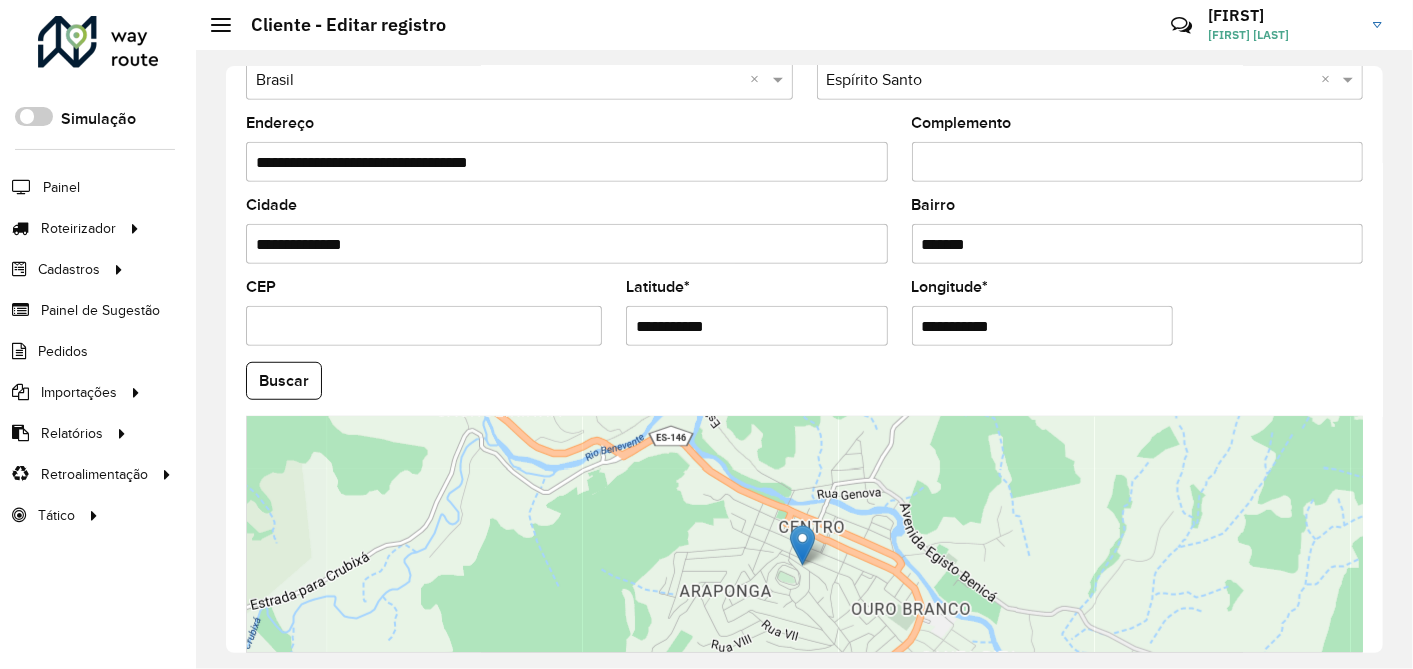 drag, startPoint x: 735, startPoint y: 323, endPoint x: 536, endPoint y: 334, distance: 199.30379 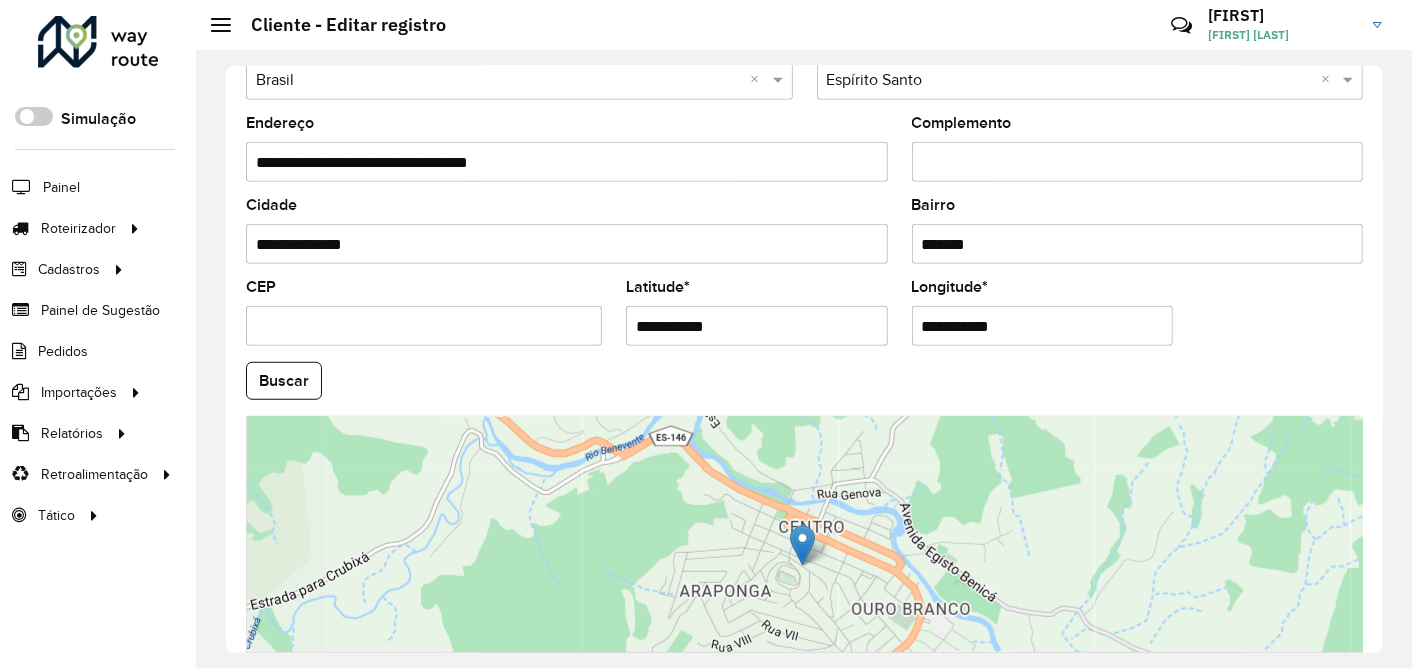drag, startPoint x: 1017, startPoint y: 318, endPoint x: 932, endPoint y: 317, distance: 85.00588 